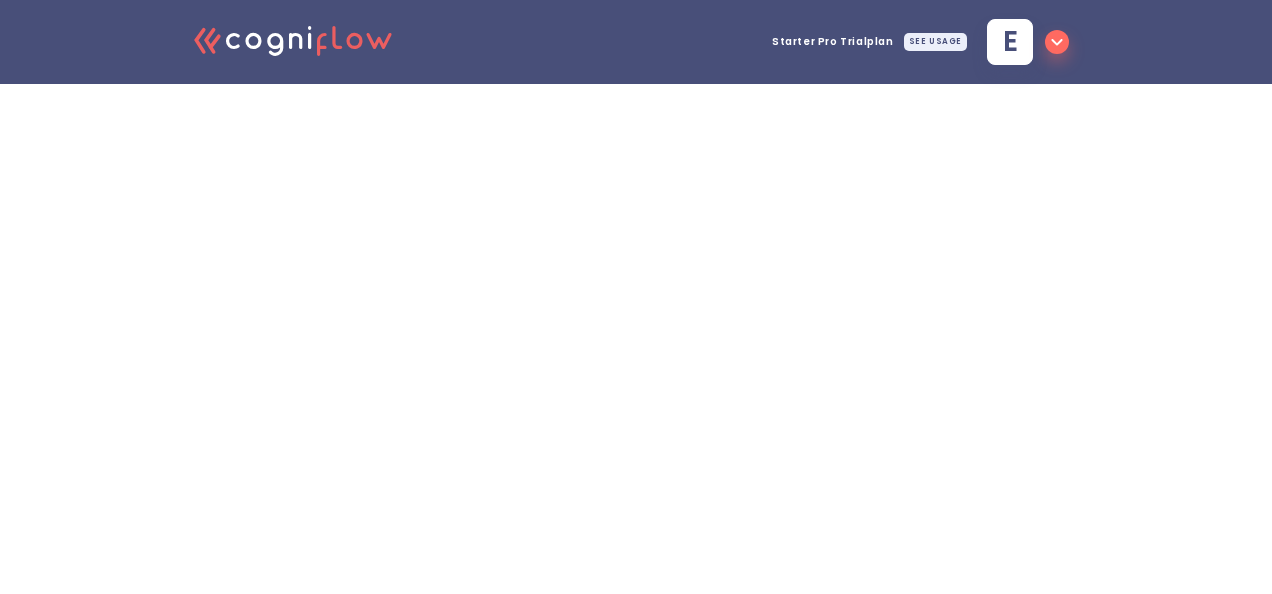 scroll, scrollTop: 0, scrollLeft: 0, axis: both 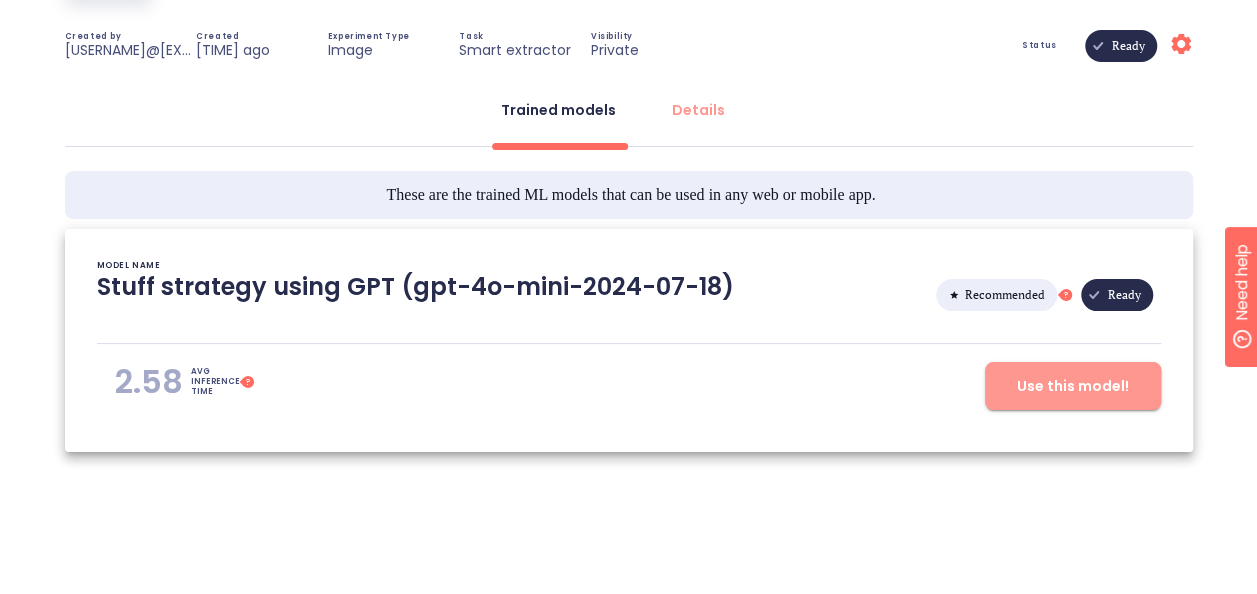 click on "Use this model!" at bounding box center (1073, 386) 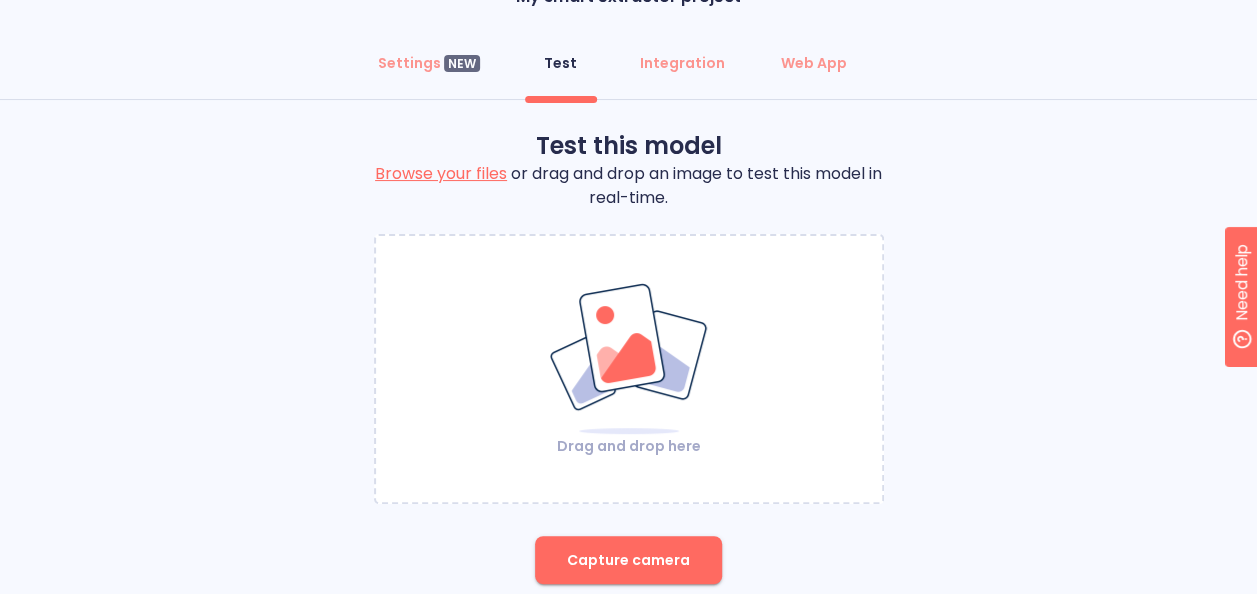 scroll, scrollTop: 138, scrollLeft: 0, axis: vertical 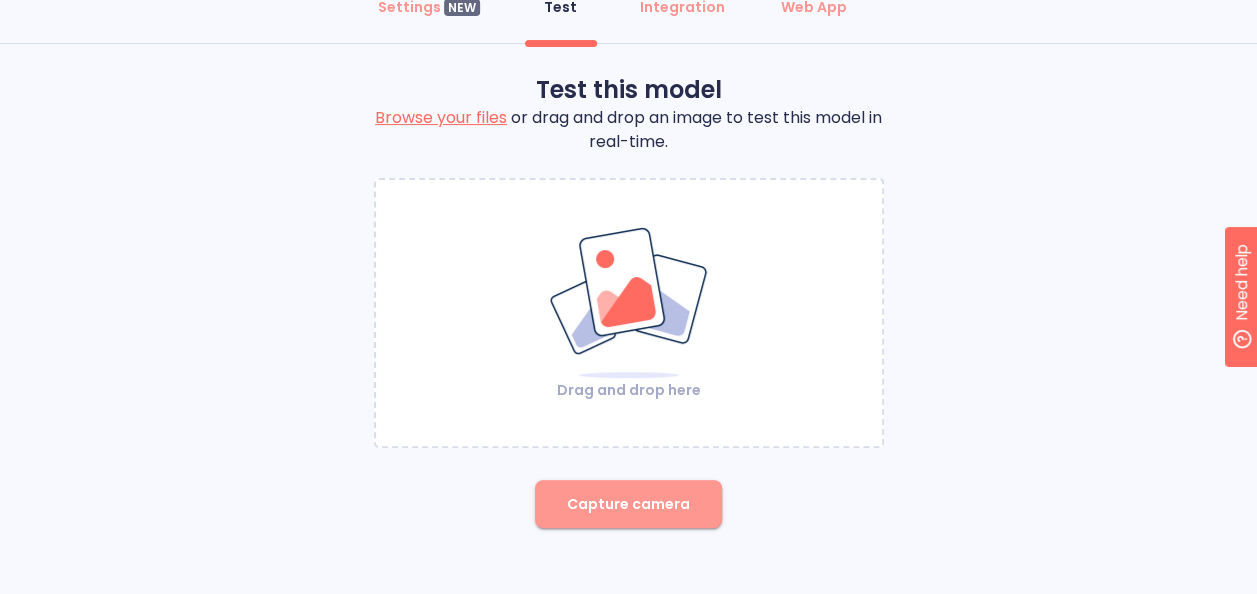 click on "Capture camera" at bounding box center (628, 504) 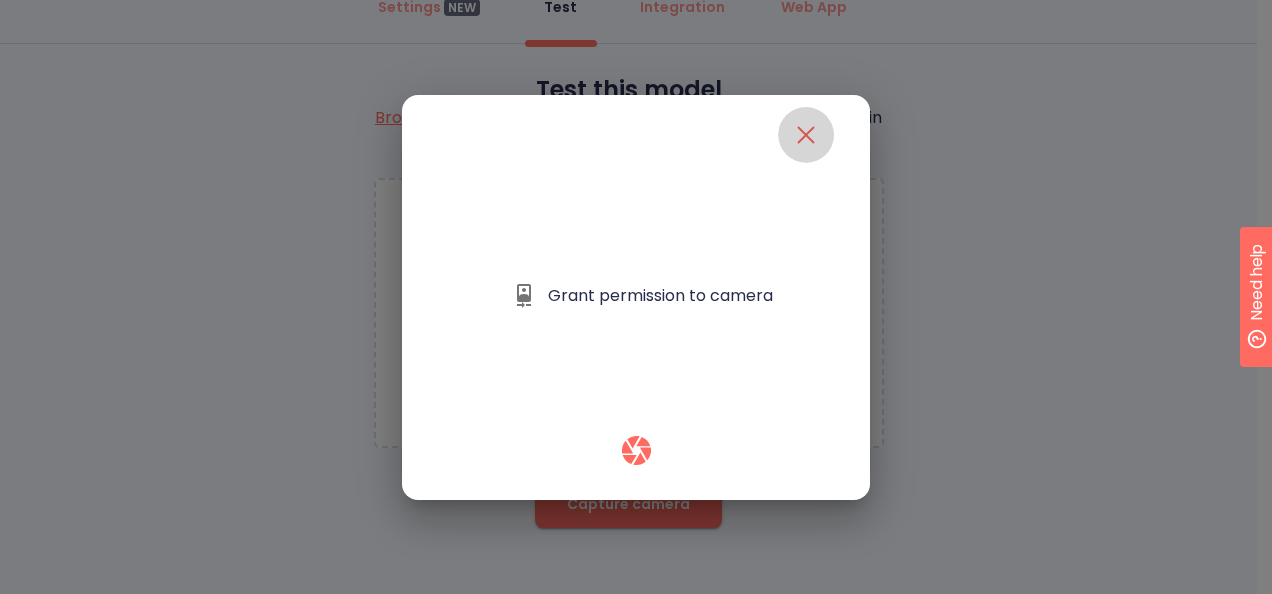 click 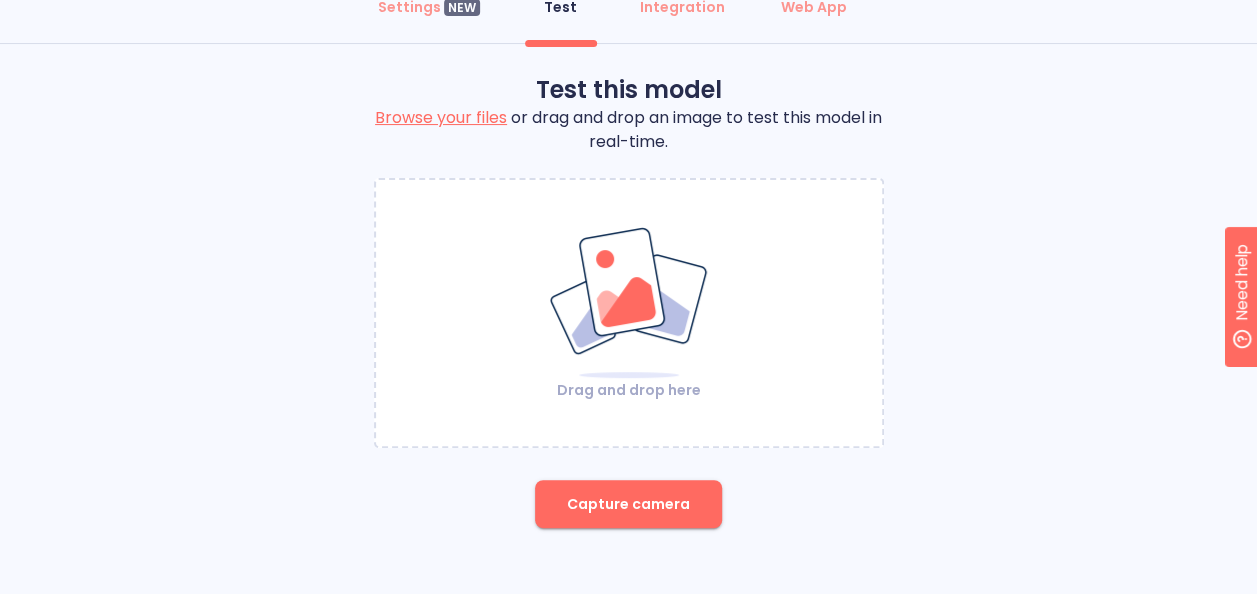 click at bounding box center [629, 303] 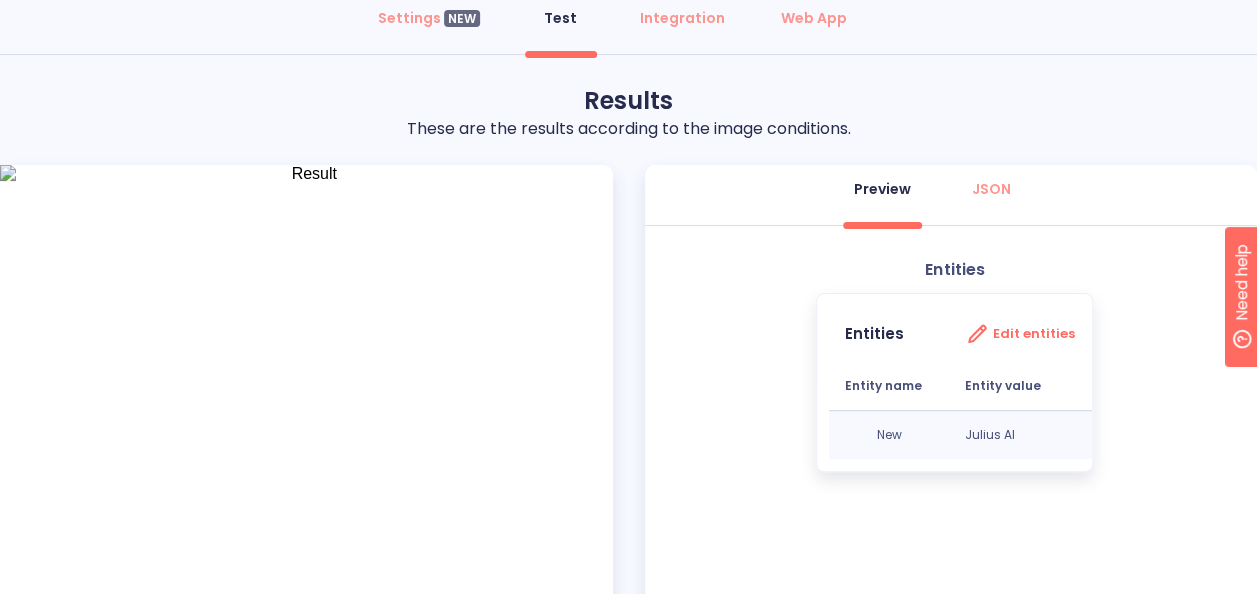 scroll, scrollTop: 128, scrollLeft: 0, axis: vertical 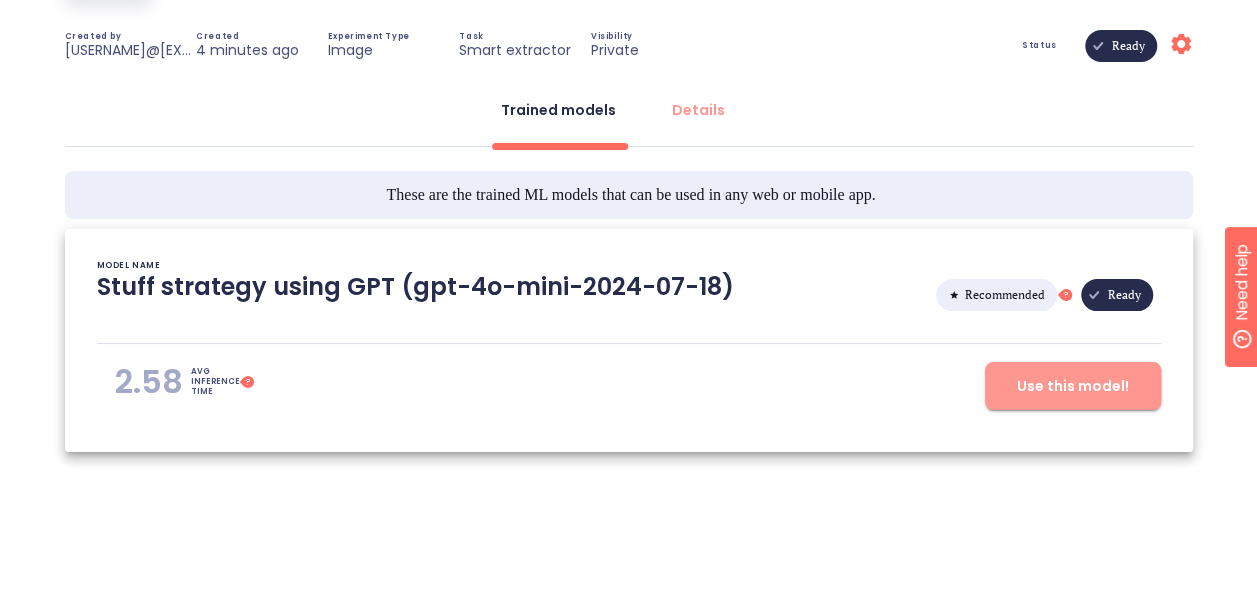 click on "Use this model!" at bounding box center (1073, 386) 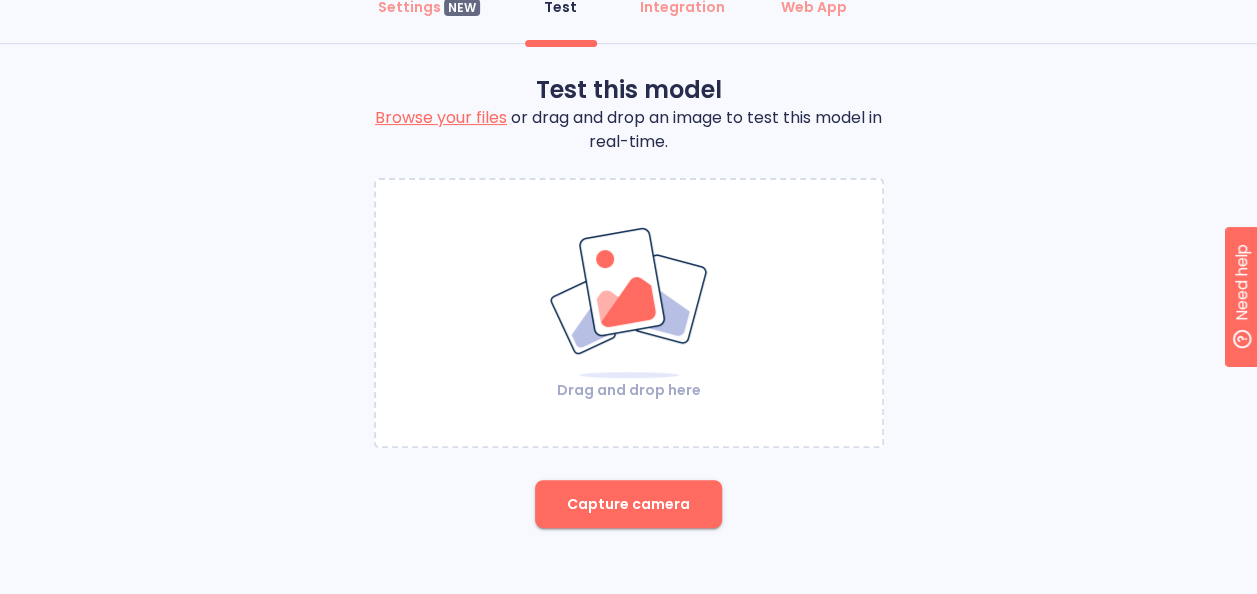 scroll, scrollTop: 138, scrollLeft: 0, axis: vertical 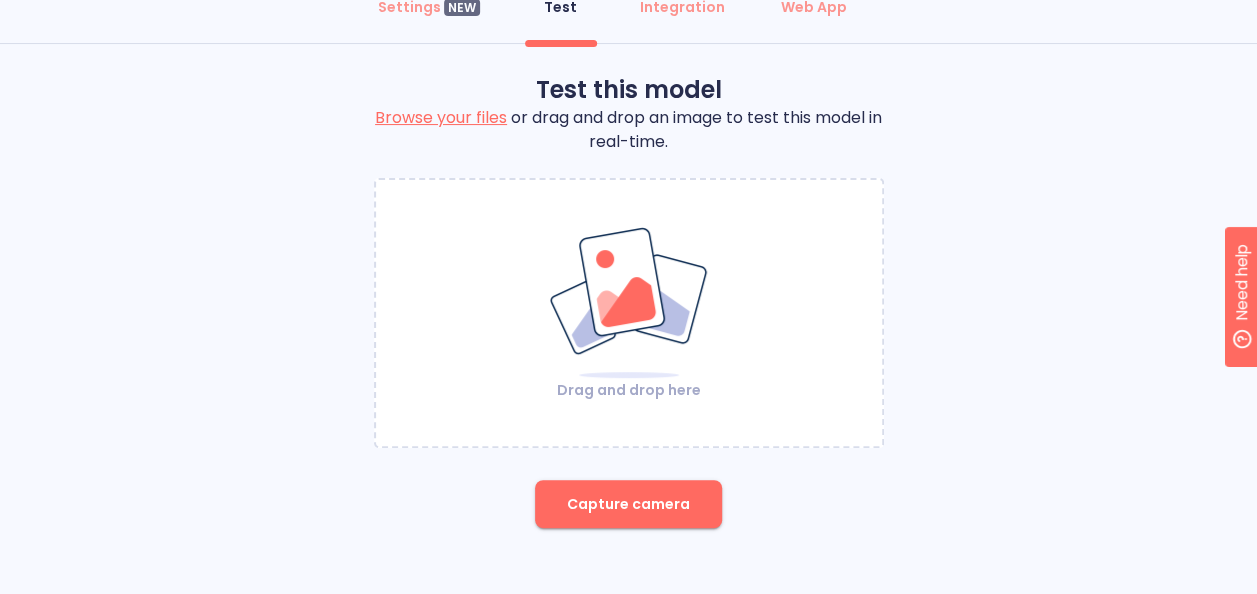 drag, startPoint x: 640, startPoint y: 299, endPoint x: 578, endPoint y: 362, distance: 88.391174 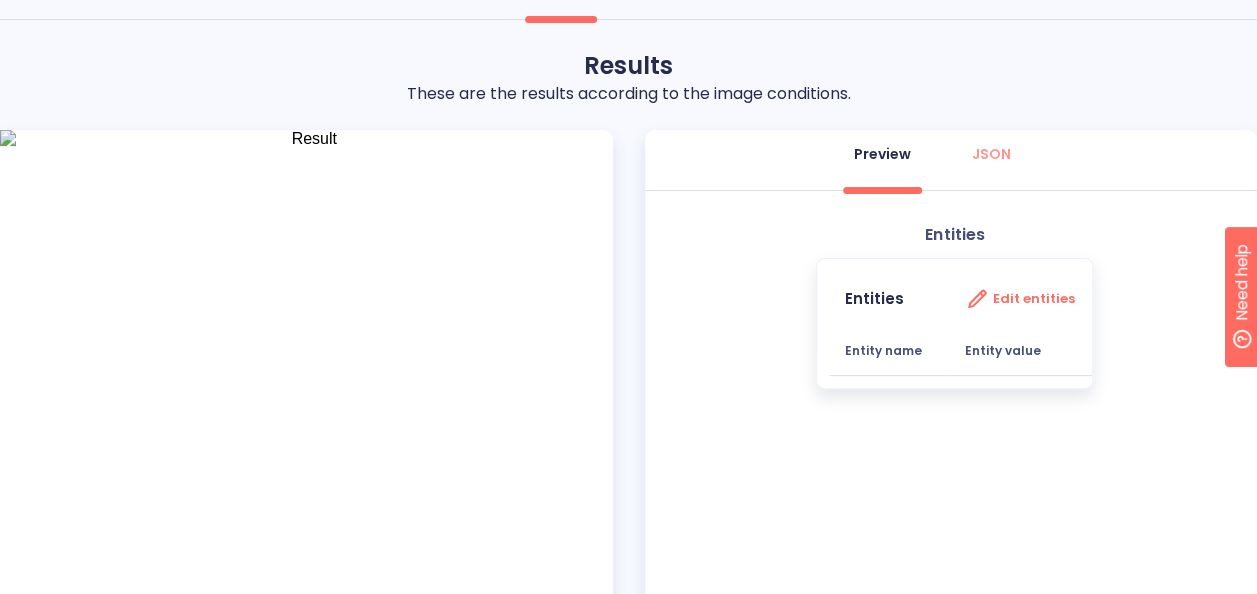 scroll, scrollTop: 163, scrollLeft: 0, axis: vertical 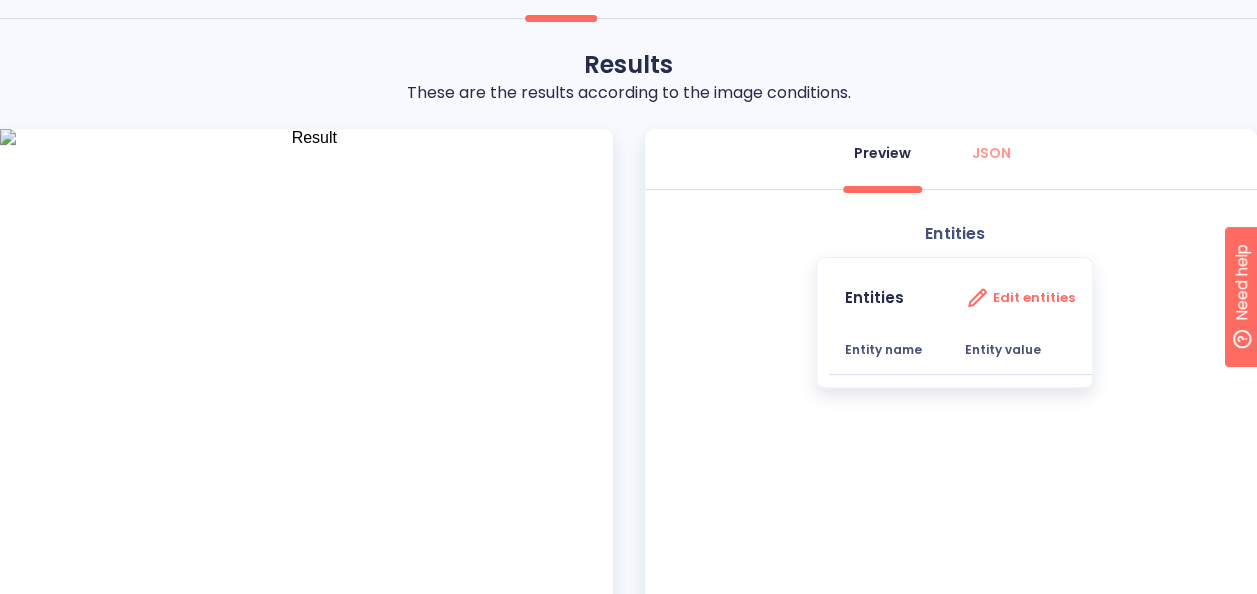 click on "Entity value" at bounding box center [1003, 349] 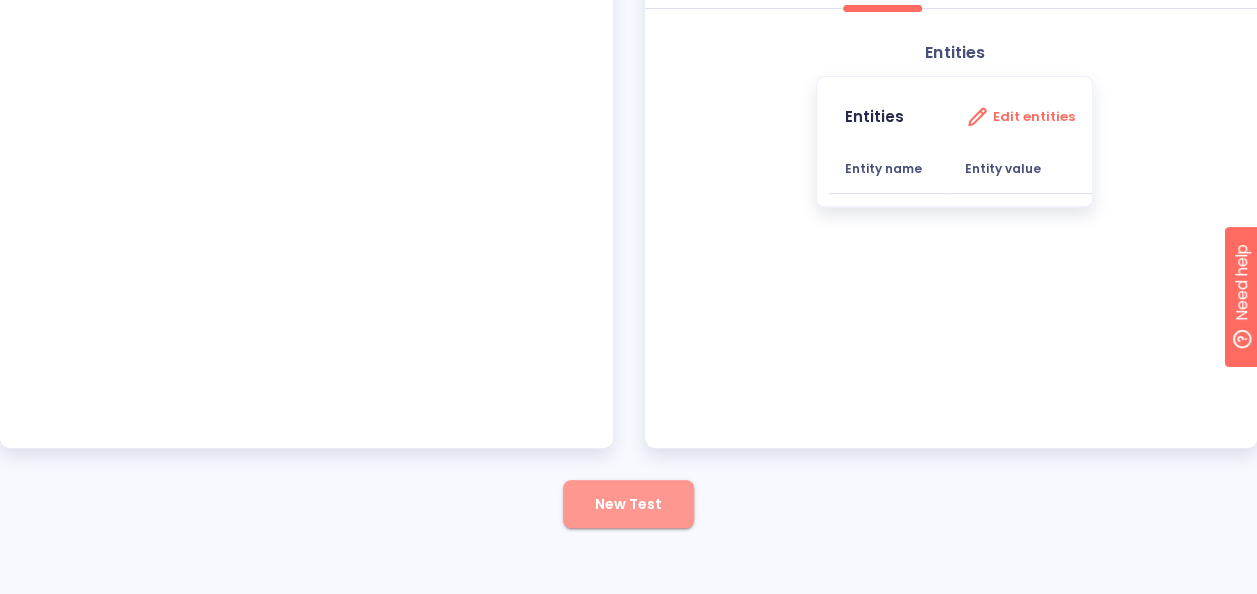 click on "New Test" at bounding box center [628, 504] 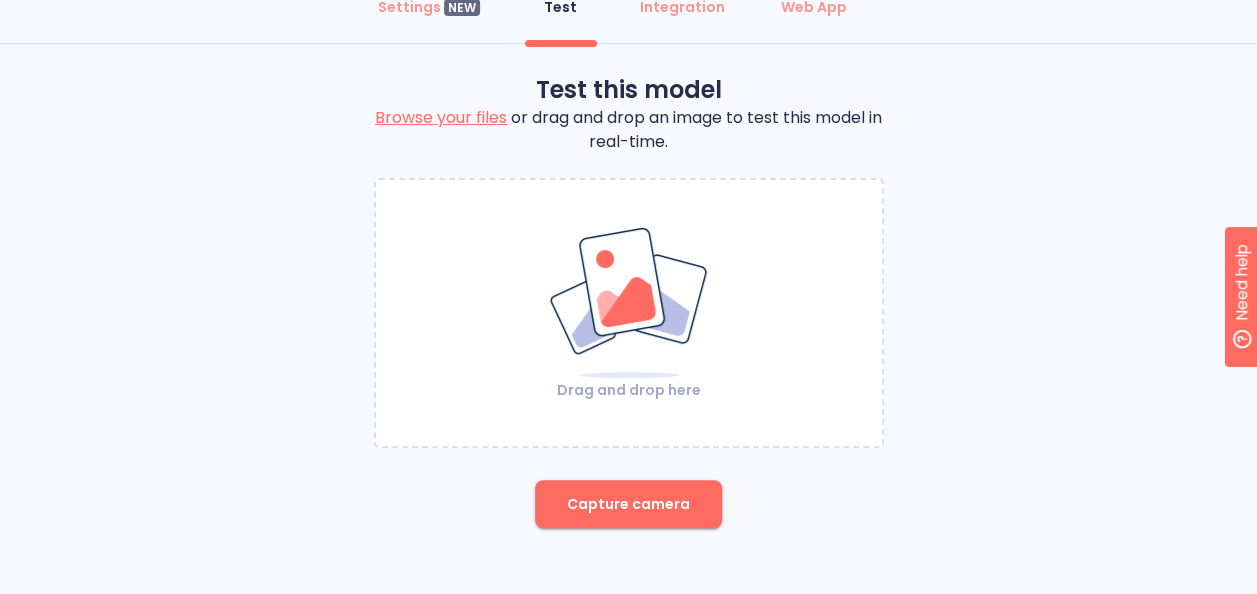 click at bounding box center [629, 303] 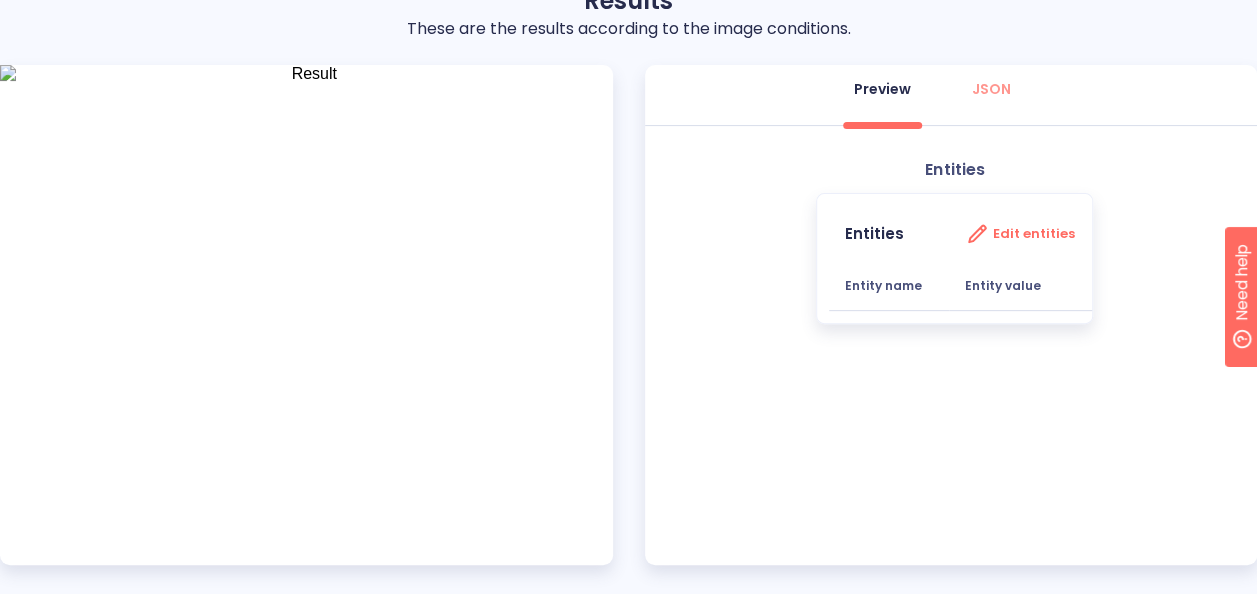 scroll, scrollTop: 228, scrollLeft: 0, axis: vertical 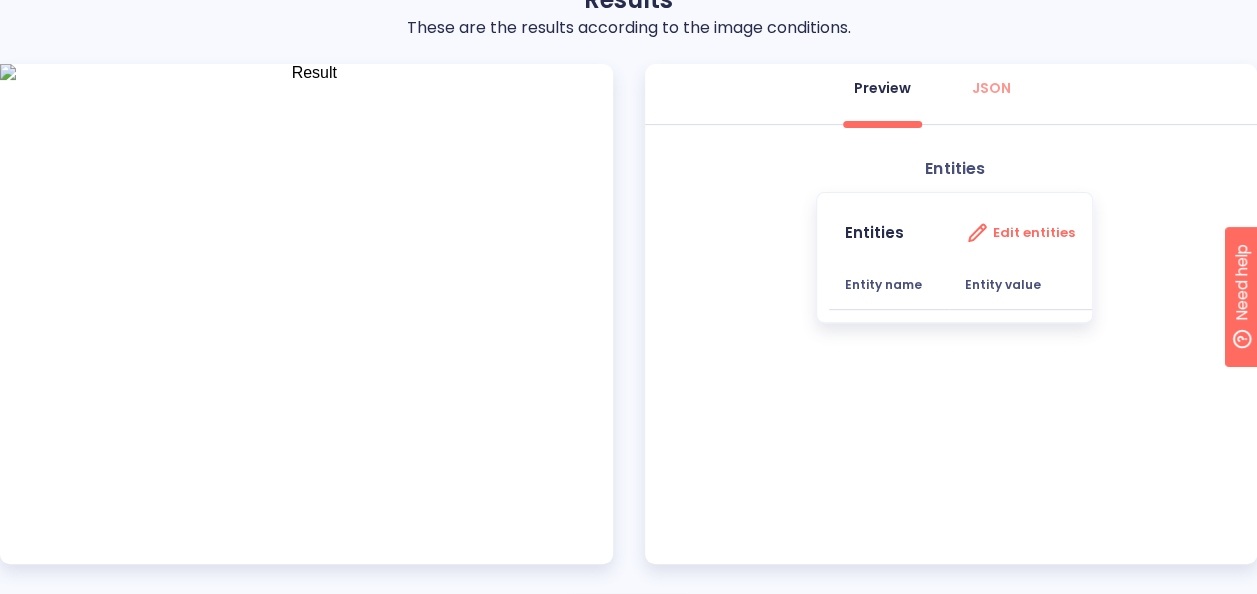 click on "Edit entities" at bounding box center (1034, 232) 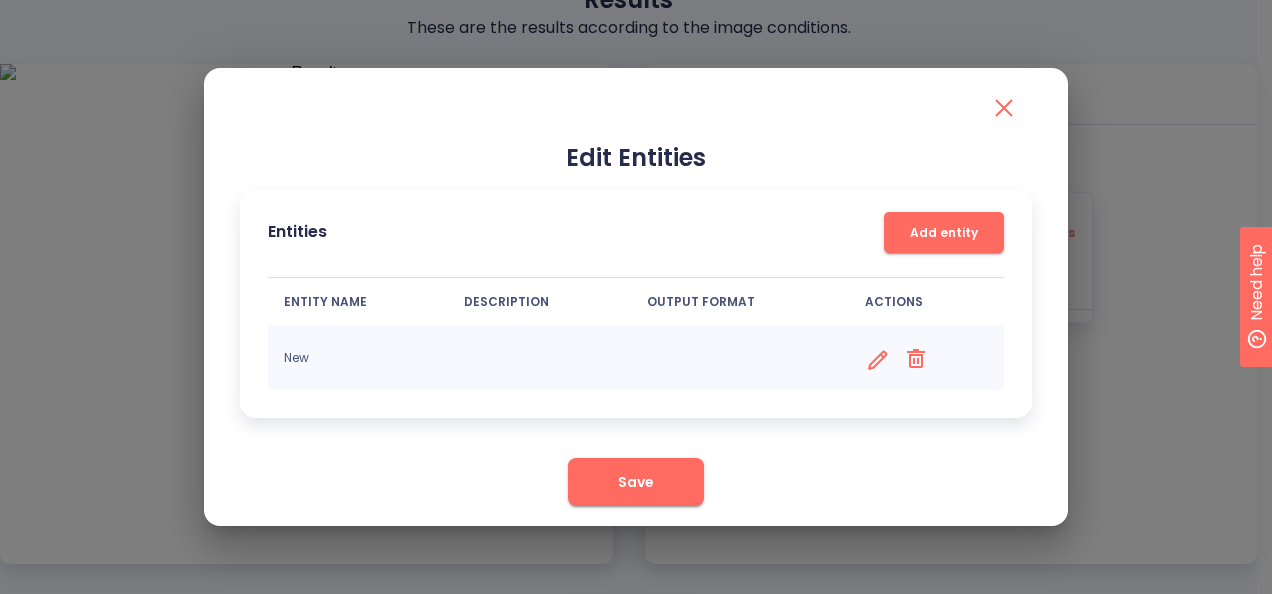click on "OUTPUT FORMAT" at bounding box center [740, 302] 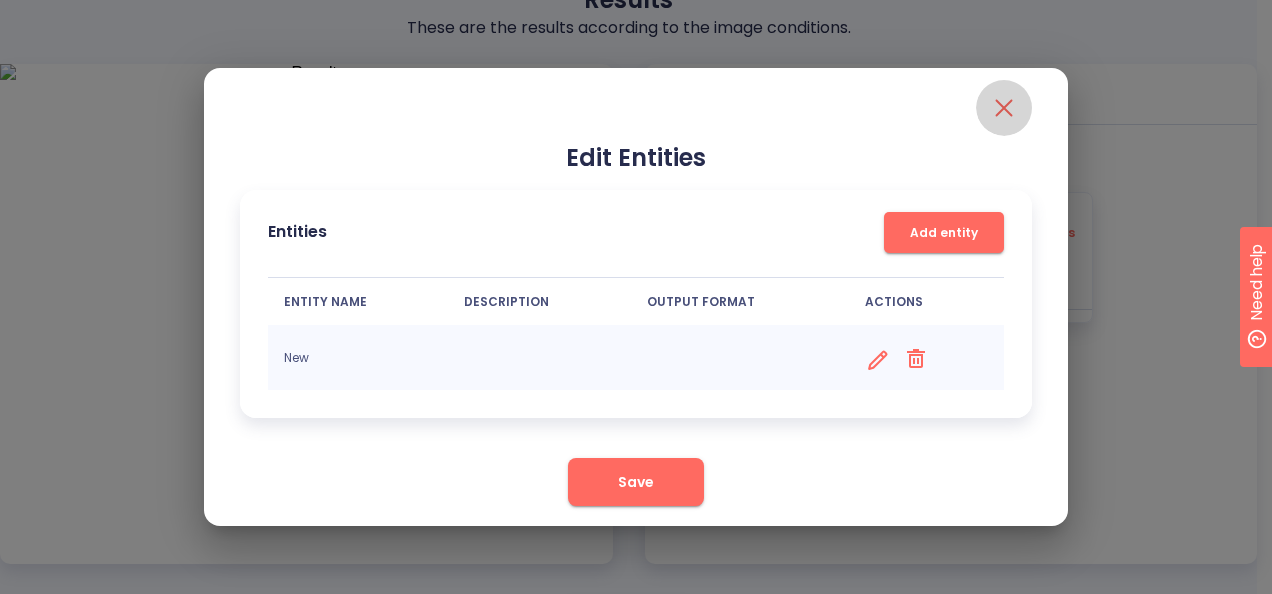 click 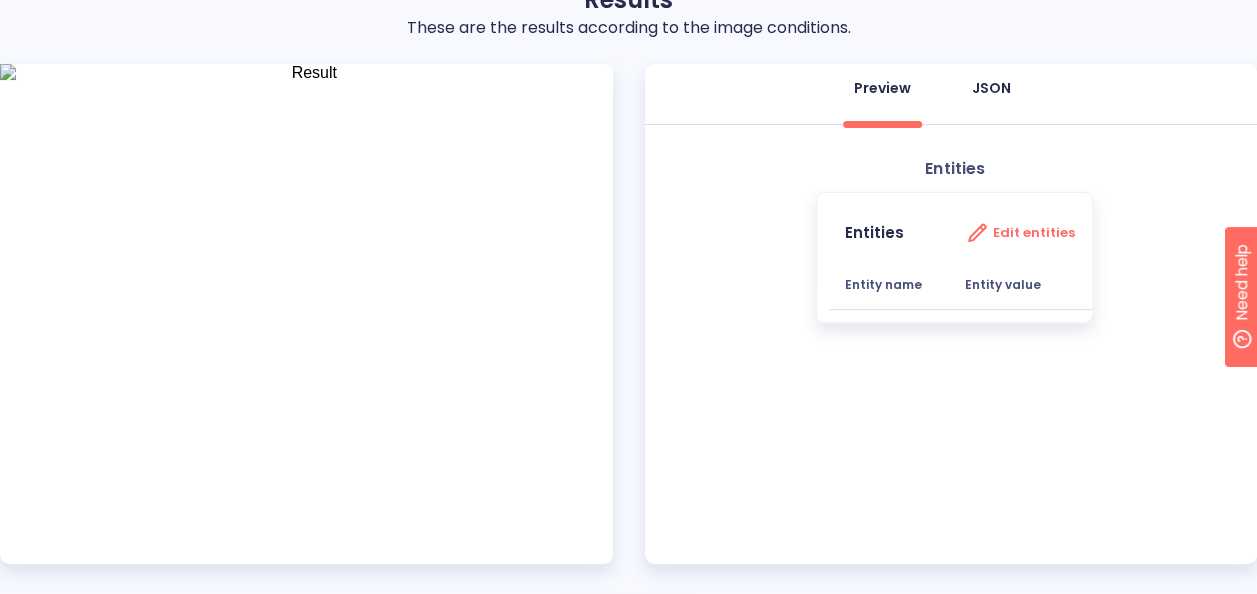 click on "JSON" at bounding box center [991, 88] 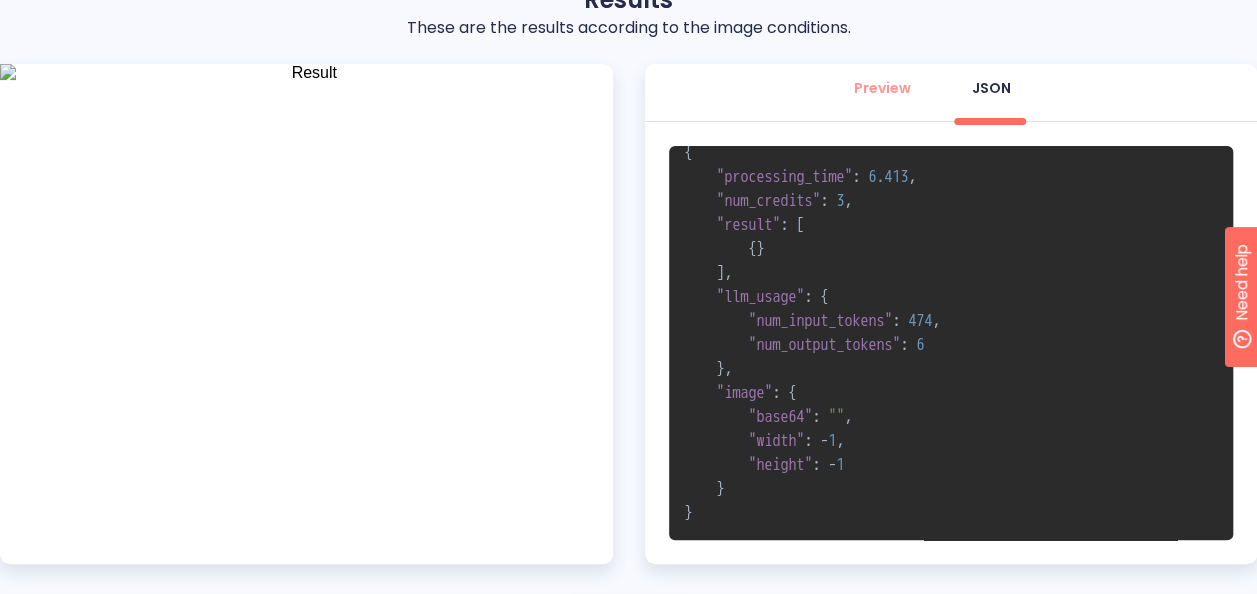 scroll, scrollTop: 0, scrollLeft: 0, axis: both 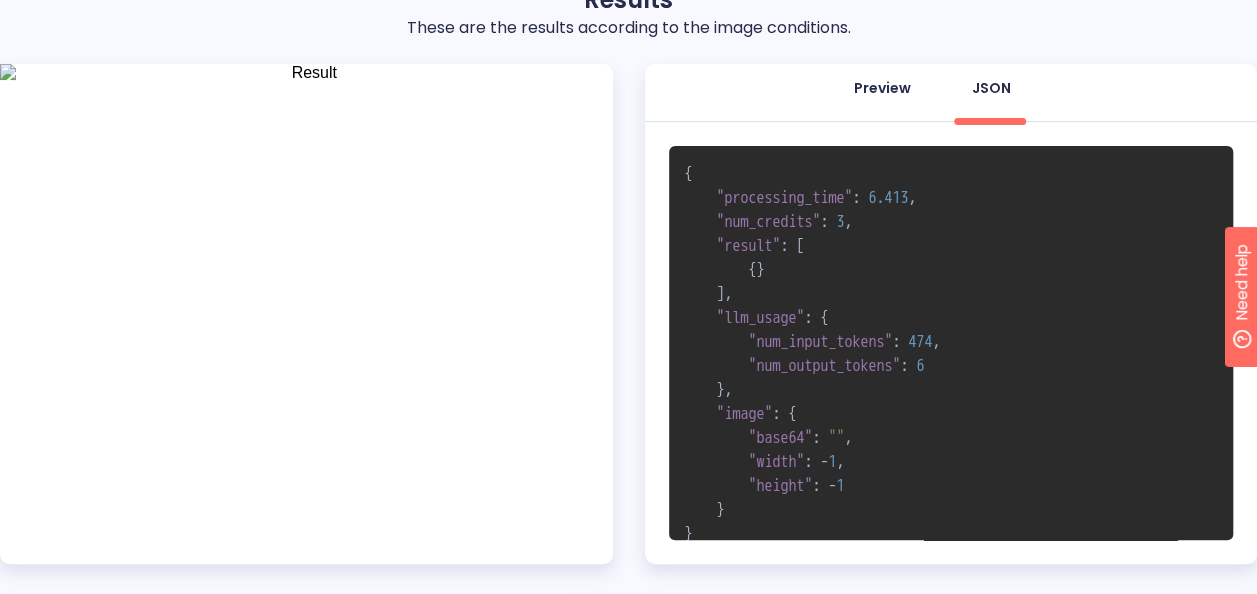 click on "Preview" at bounding box center (882, 88) 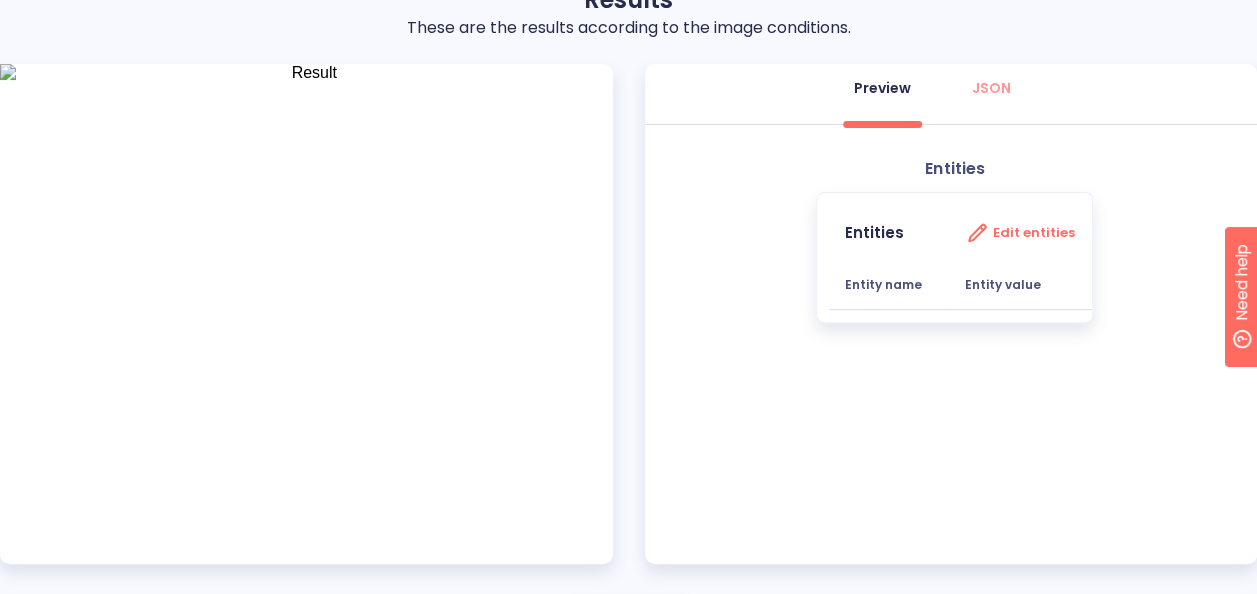 scroll, scrollTop: 0, scrollLeft: 0, axis: both 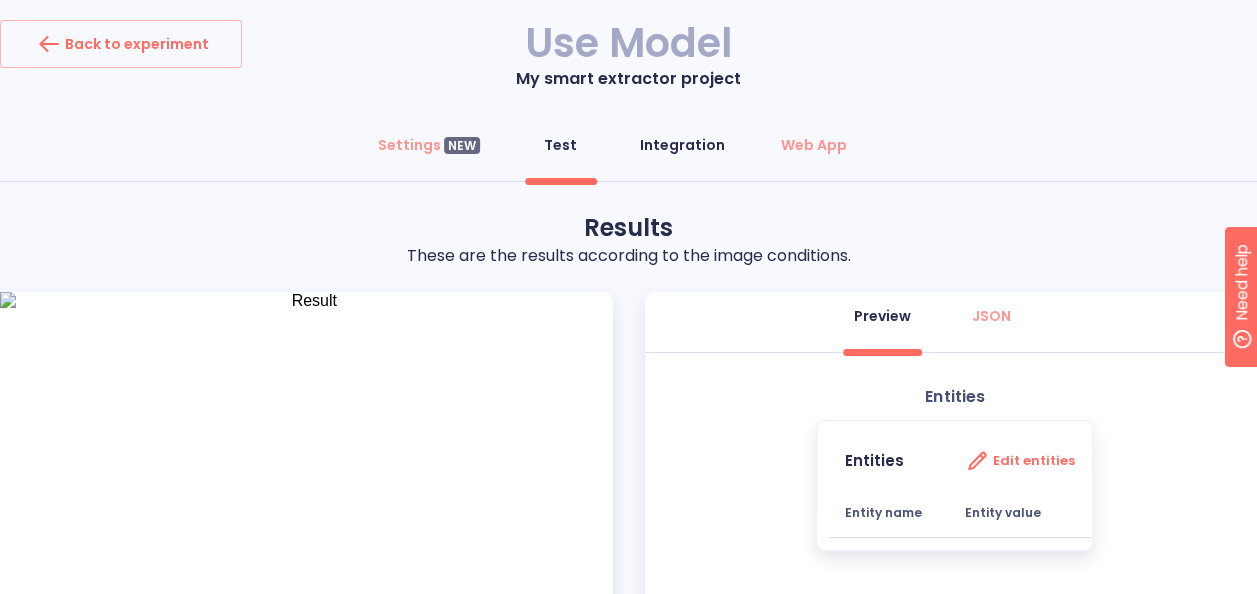 click on "Integration" at bounding box center [682, 145] 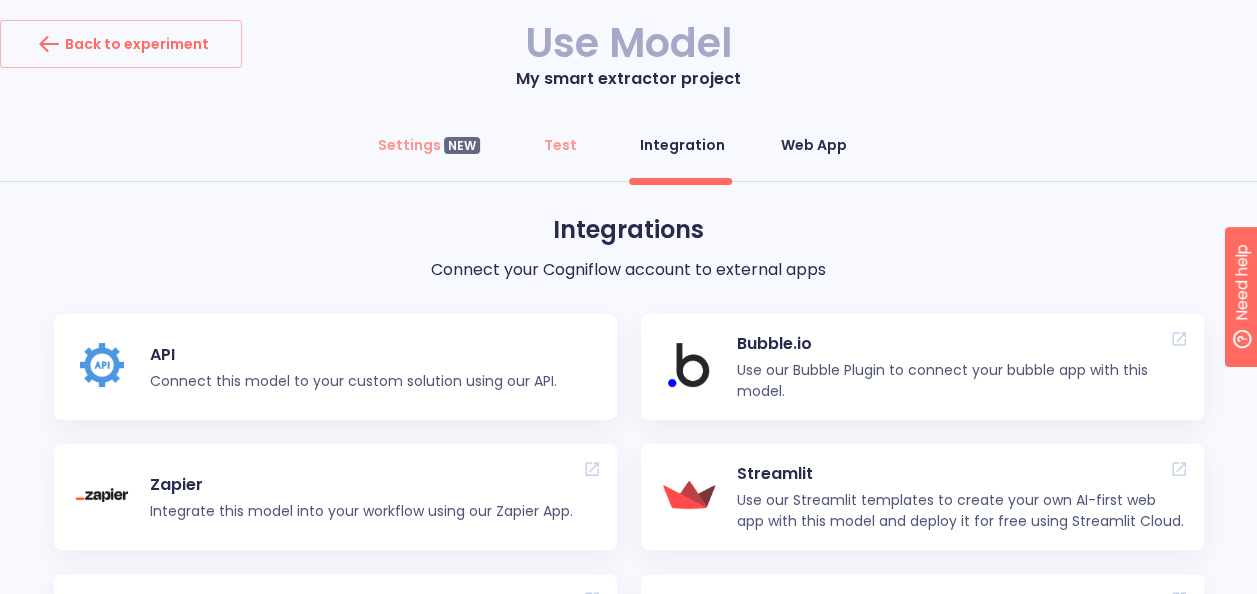 click on "Web App" at bounding box center (814, 145) 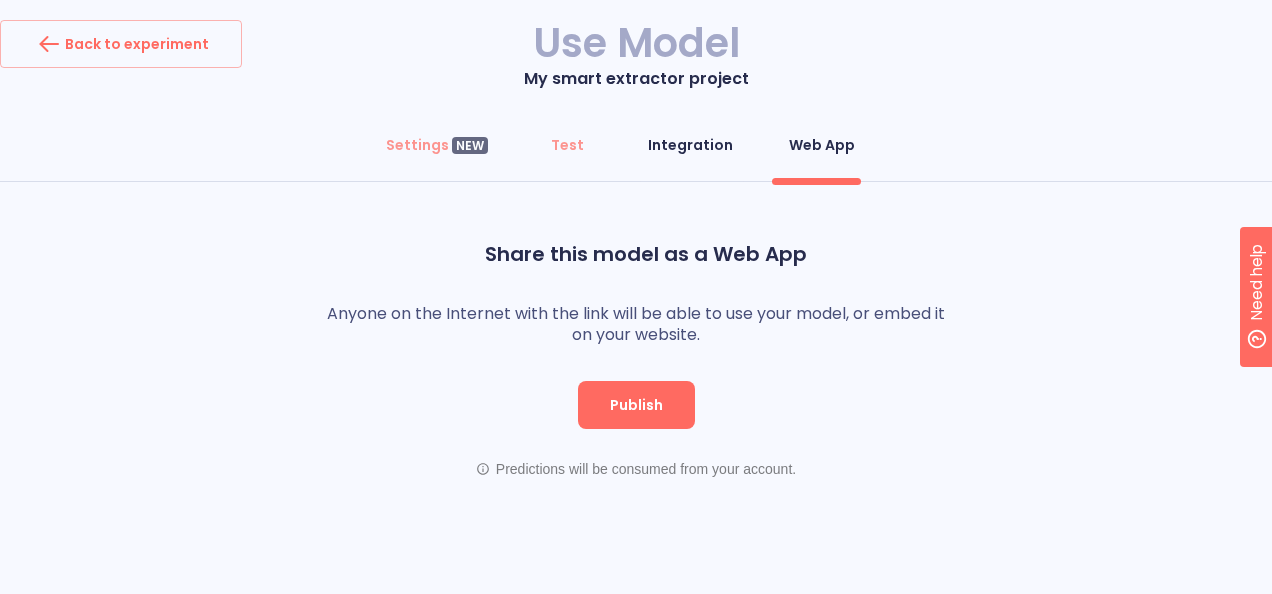 click on "Integration" at bounding box center (690, 145) 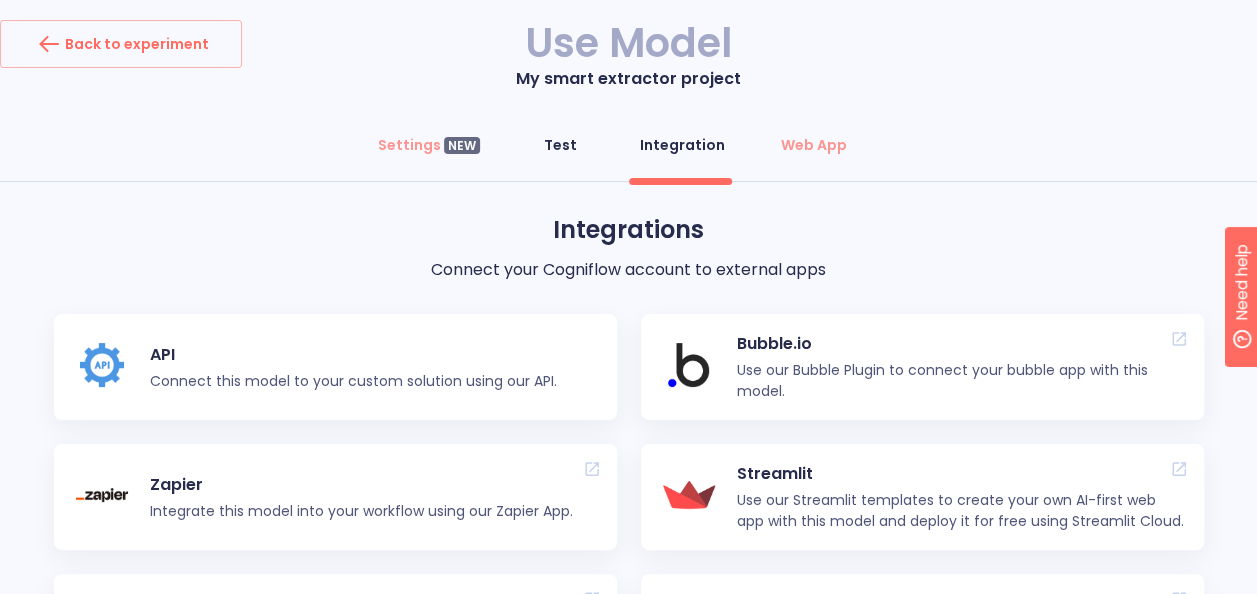 click on "Test" at bounding box center (560, 145) 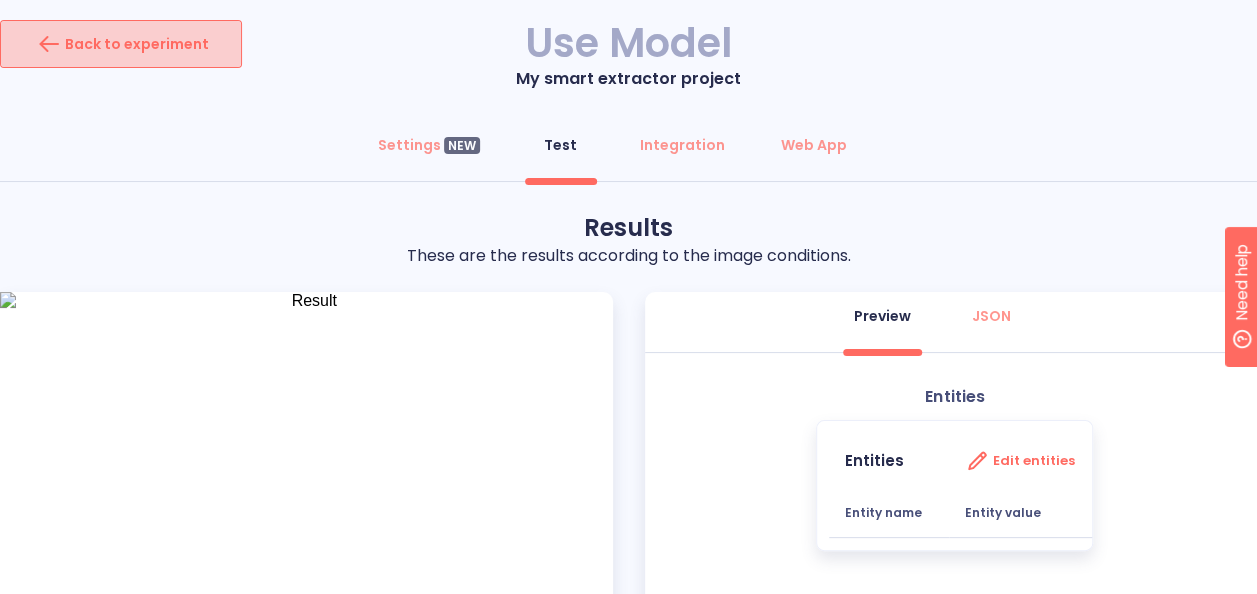 click on "Back to experiment" at bounding box center (121, 44) 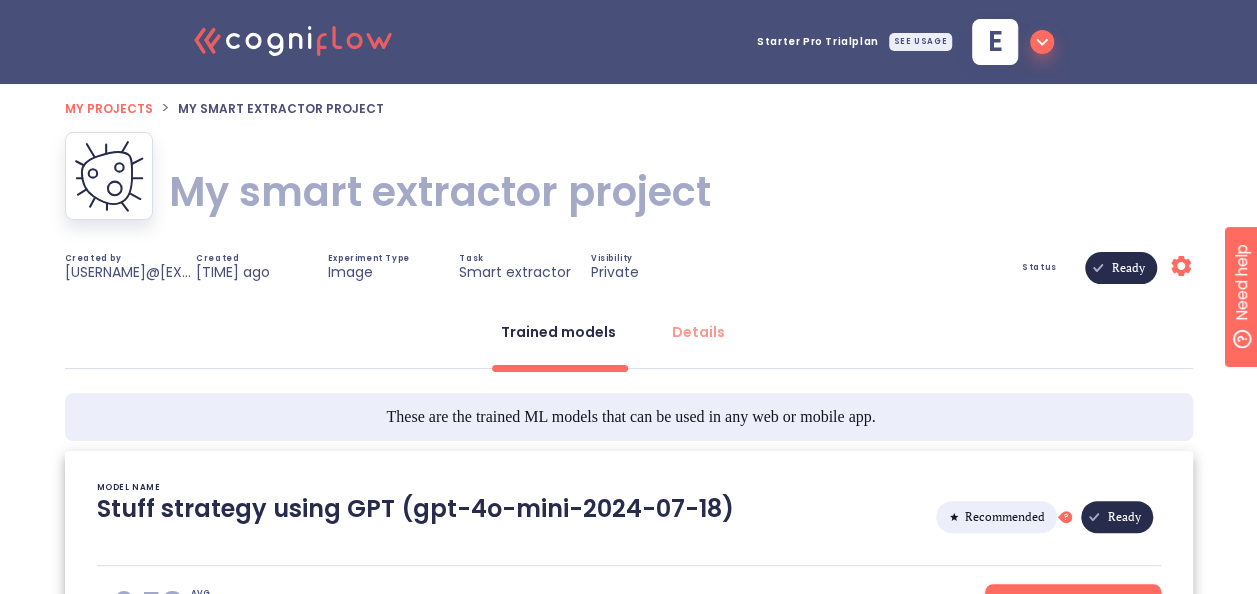 click on "Status" at bounding box center (1039, 268) 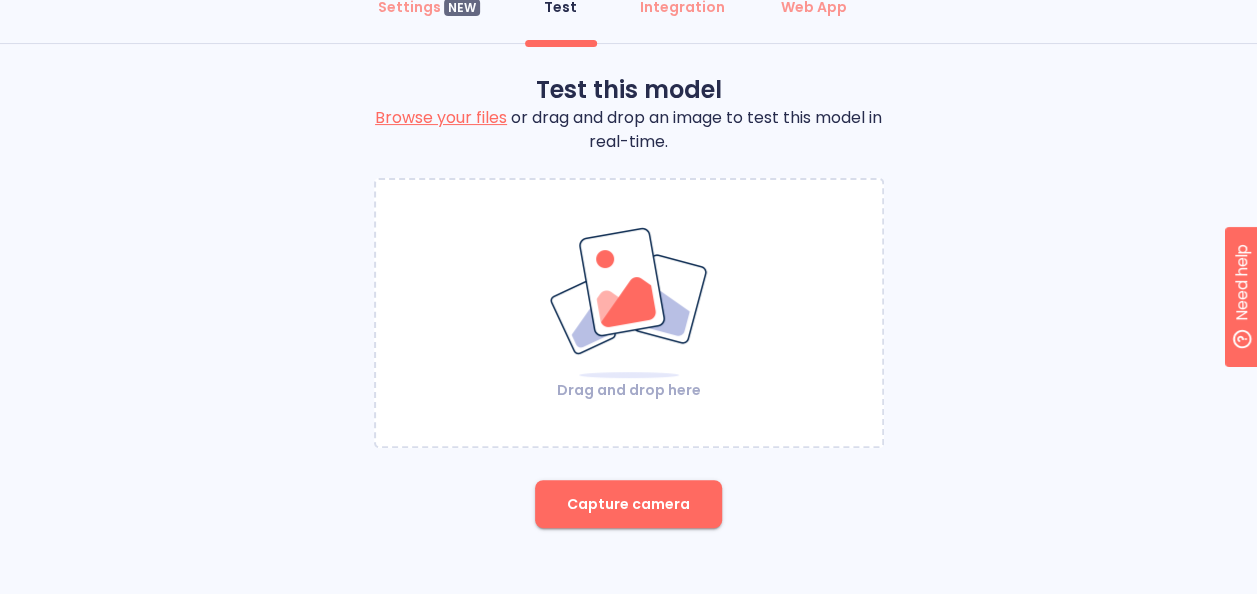 scroll, scrollTop: 0, scrollLeft: 0, axis: both 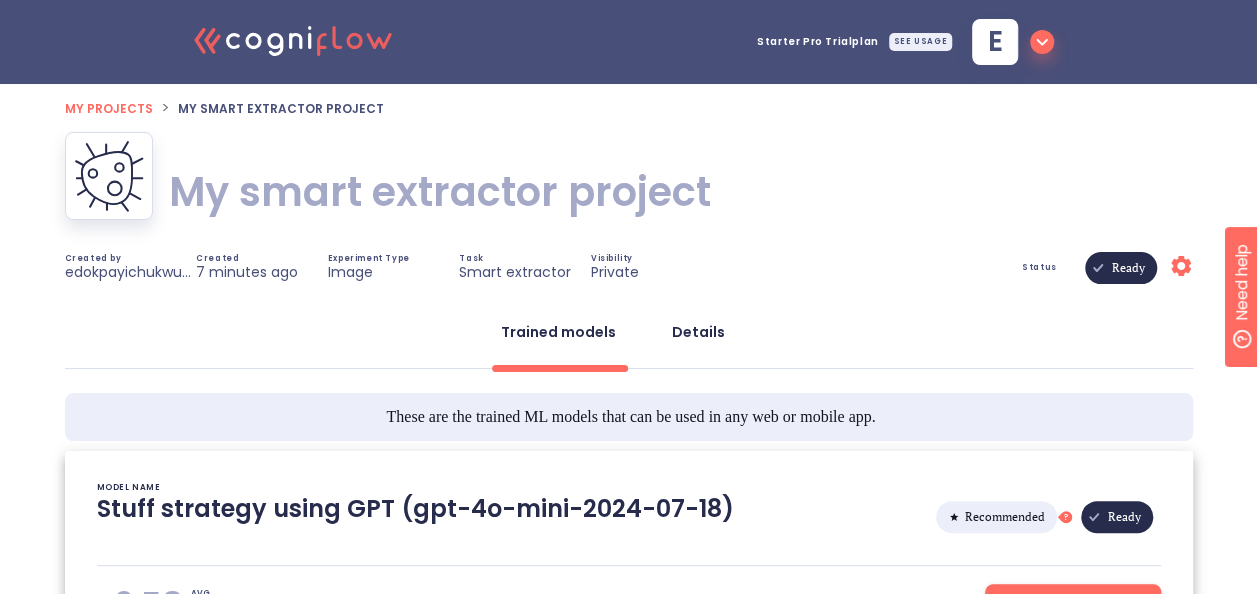 click on "Details" at bounding box center [698, 332] 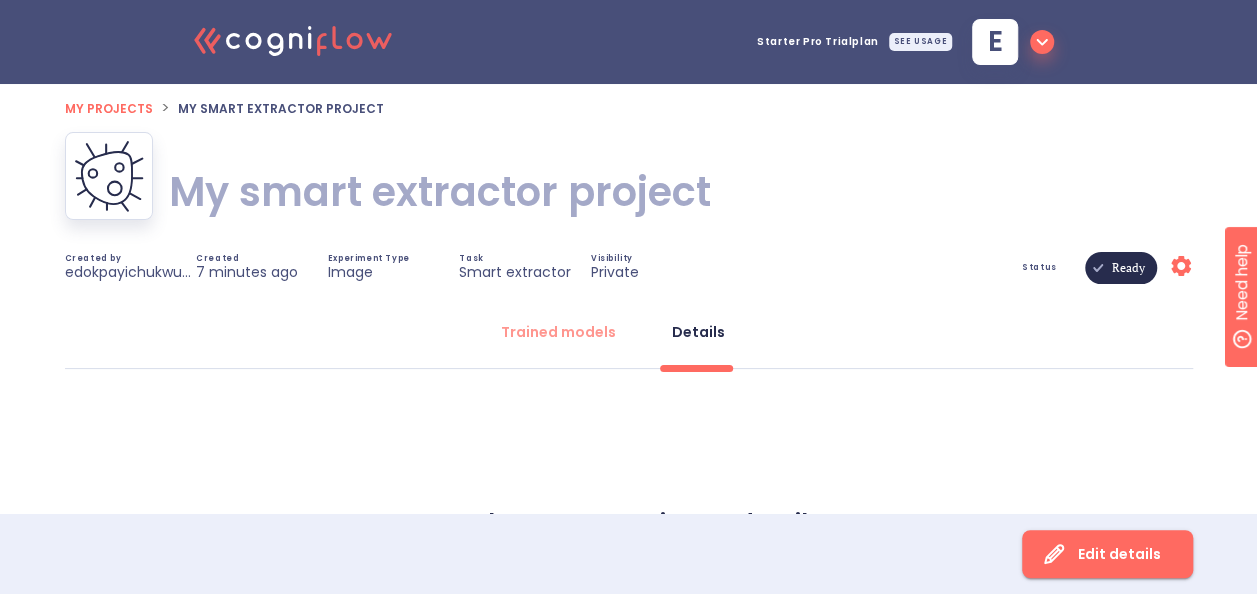 scroll, scrollTop: 181, scrollLeft: 0, axis: vertical 